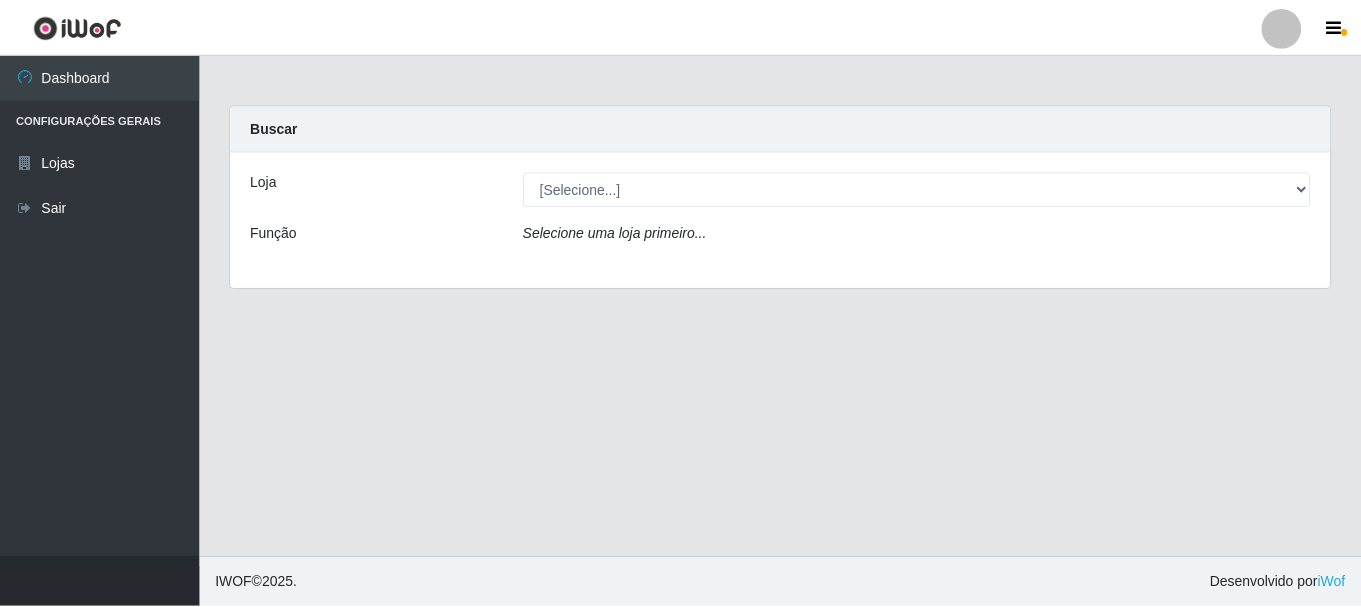 scroll, scrollTop: 0, scrollLeft: 0, axis: both 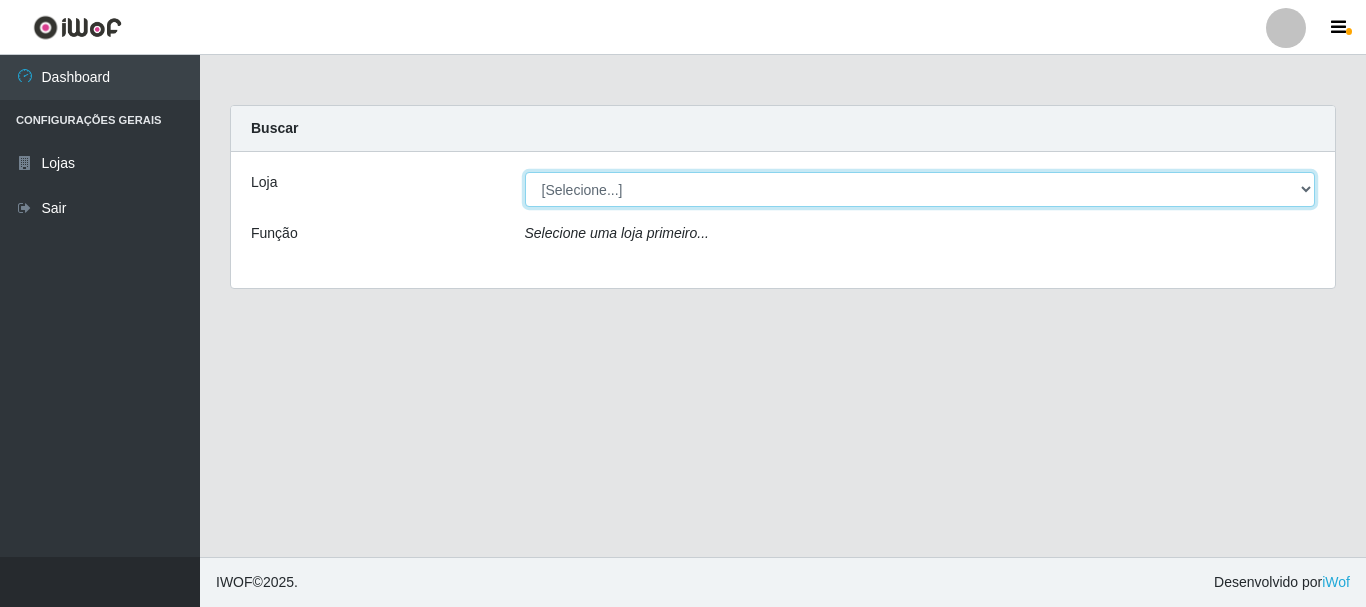 click on "[Selecione...] [GEOGRAPHIC_DATA] [GEOGRAPHIC_DATA]" at bounding box center (920, 189) 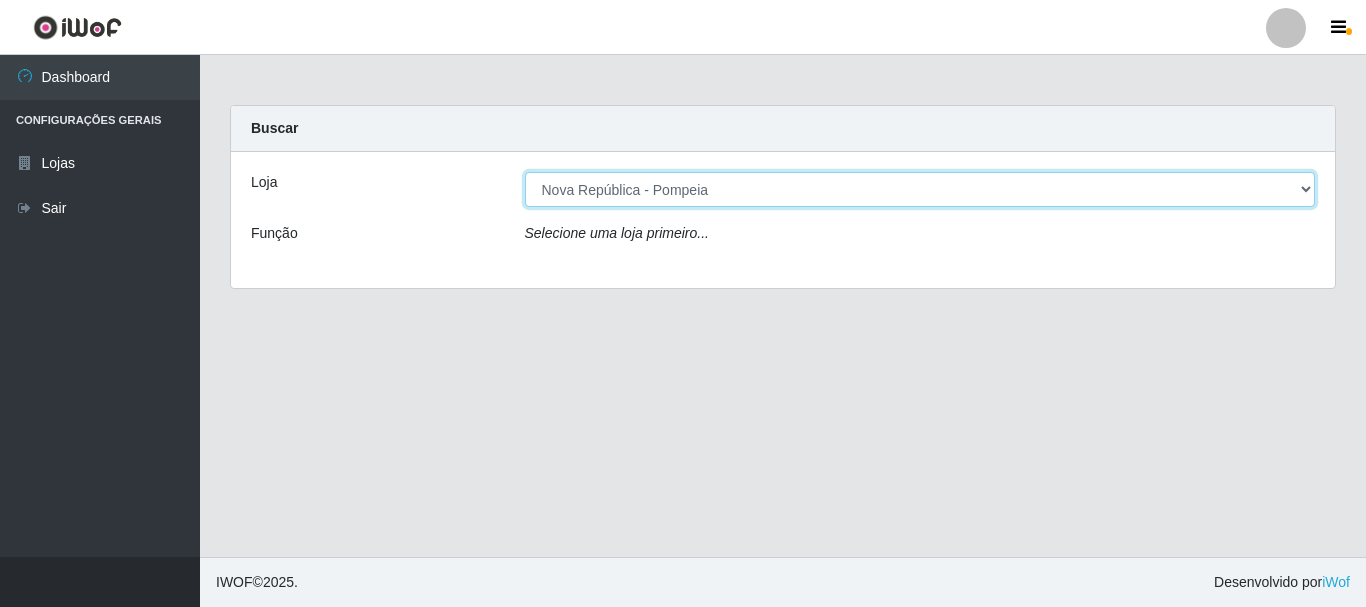 click on "[Selecione...] [GEOGRAPHIC_DATA] [GEOGRAPHIC_DATA]" at bounding box center (920, 189) 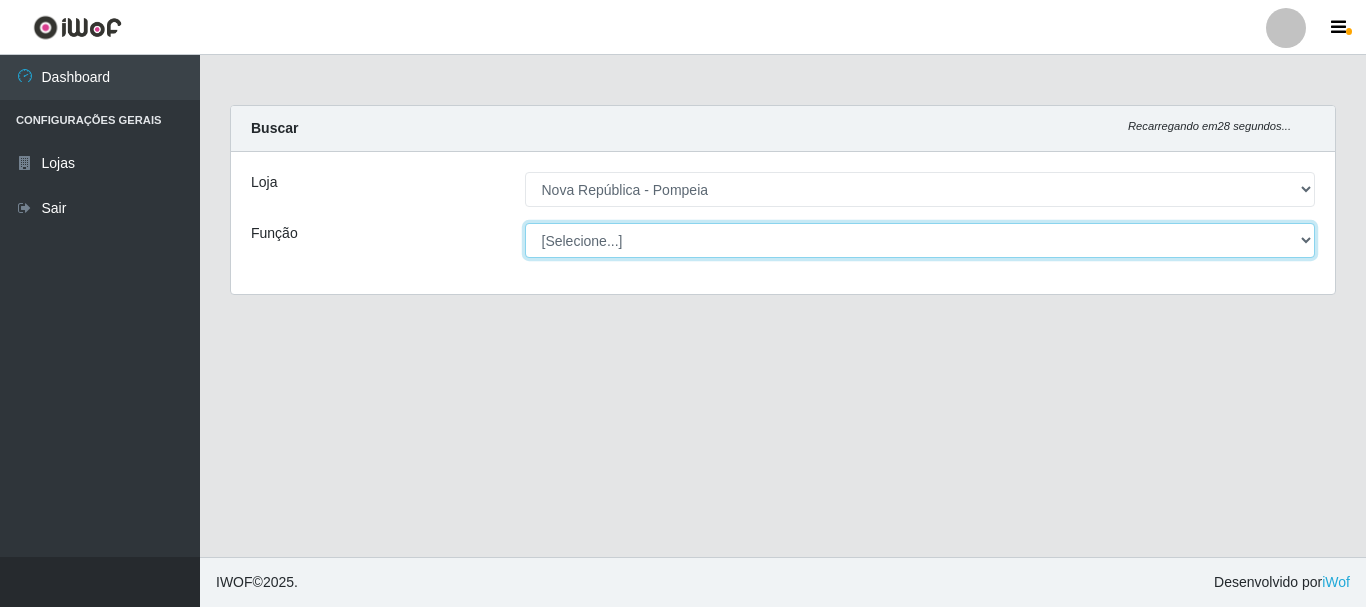 drag, startPoint x: 1303, startPoint y: 241, endPoint x: 1268, endPoint y: 236, distance: 35.35534 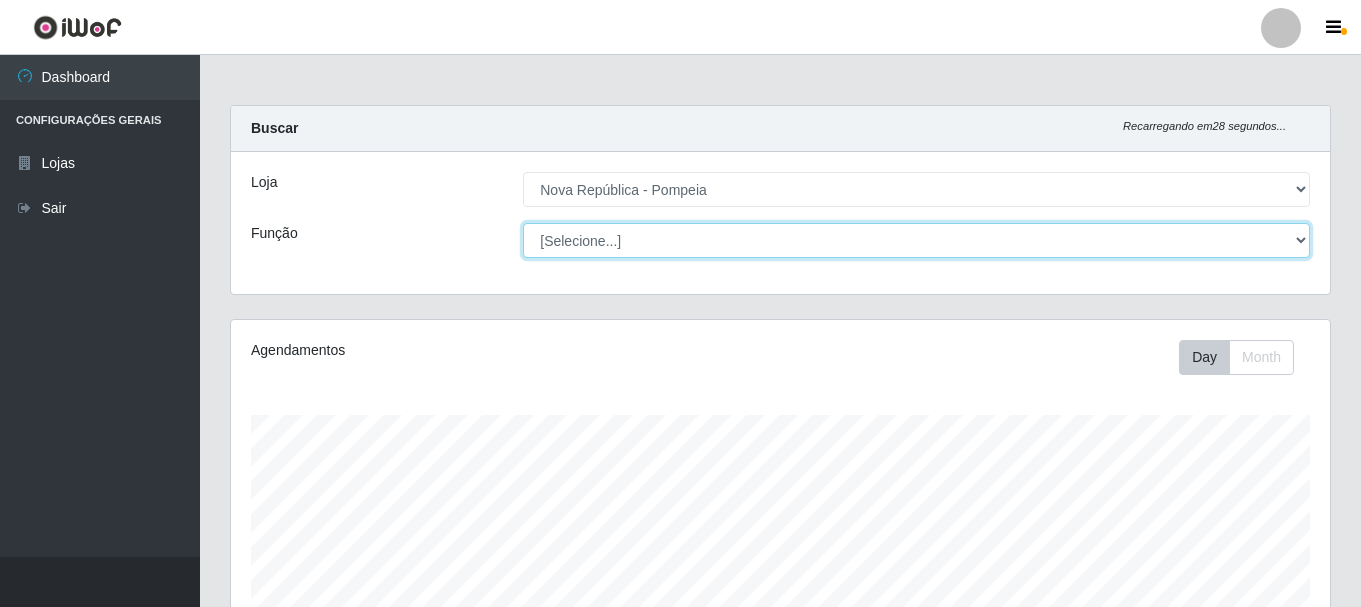 scroll, scrollTop: 999585, scrollLeft: 998901, axis: both 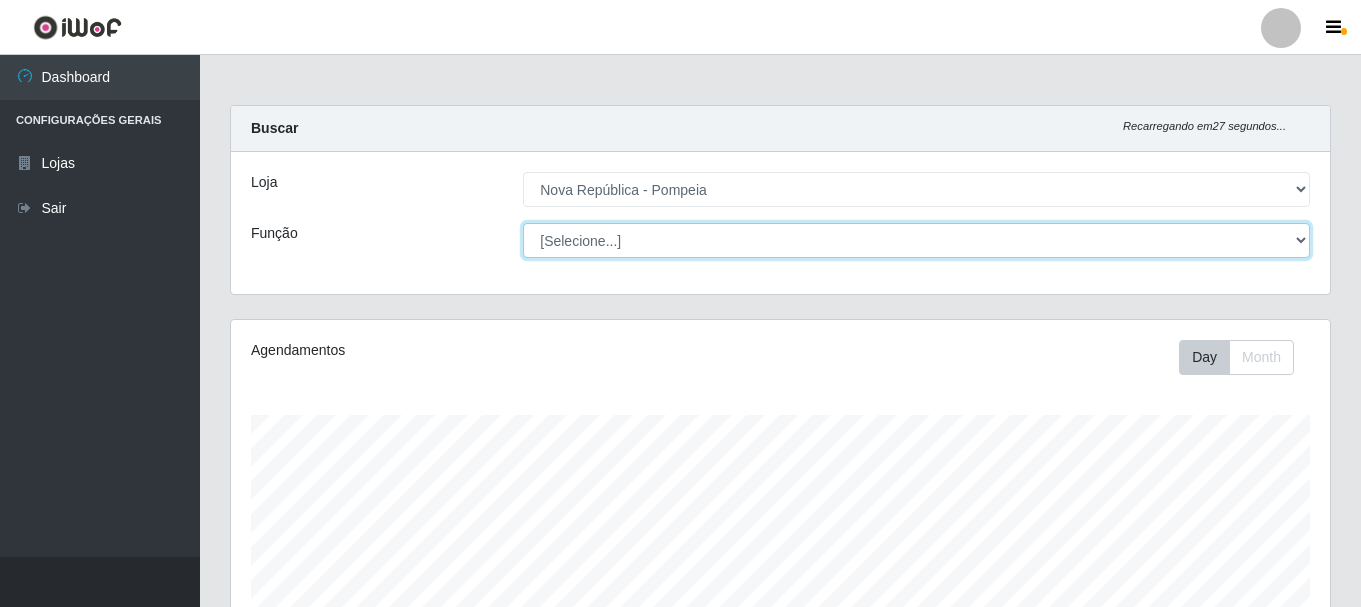 select on "22" 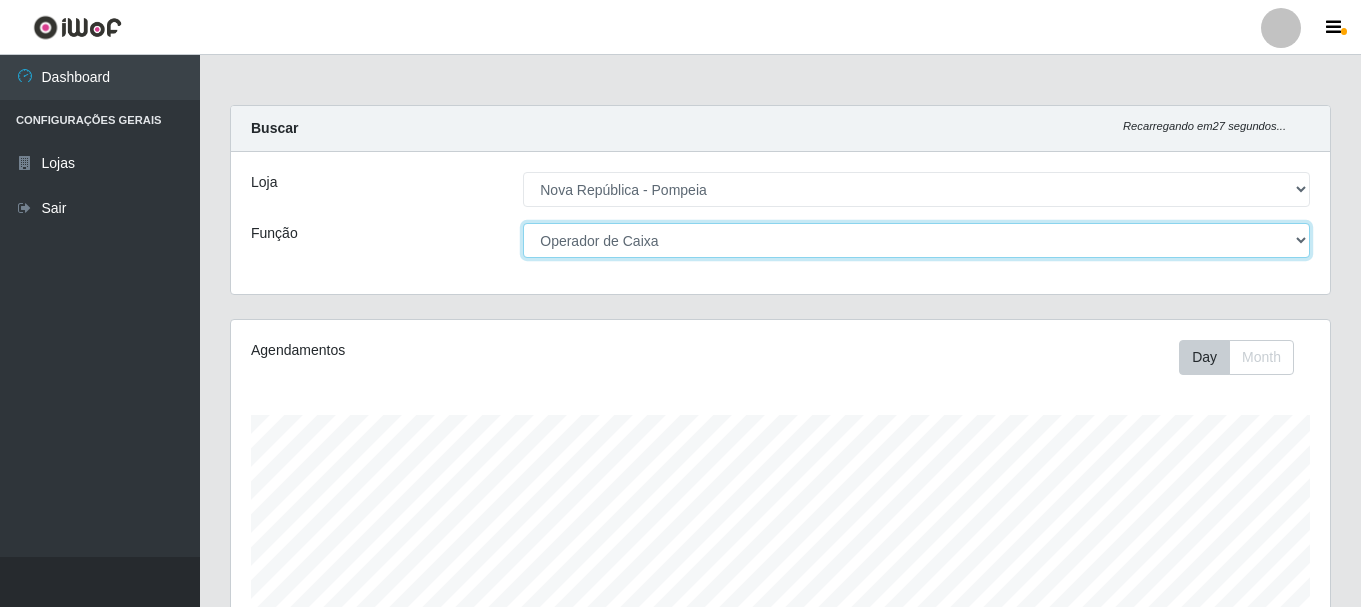 click on "[Selecione...] Balconista Operador de Caixa Recepcionista Repositor" at bounding box center (916, 240) 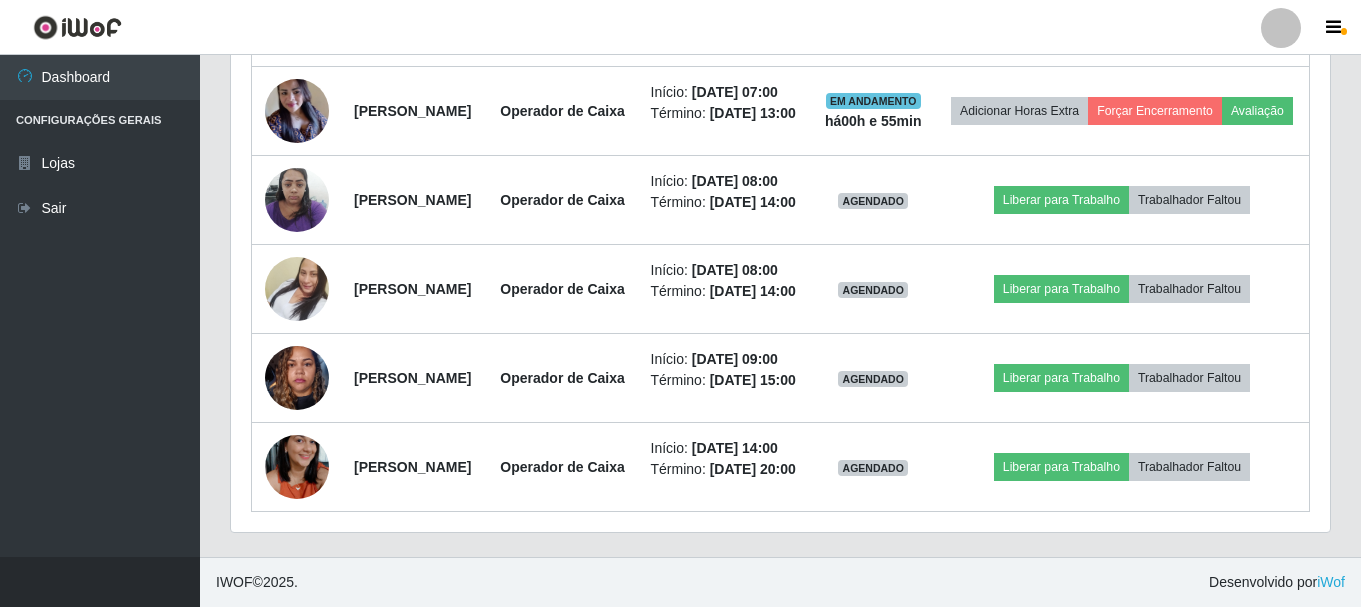 scroll, scrollTop: 1115, scrollLeft: 0, axis: vertical 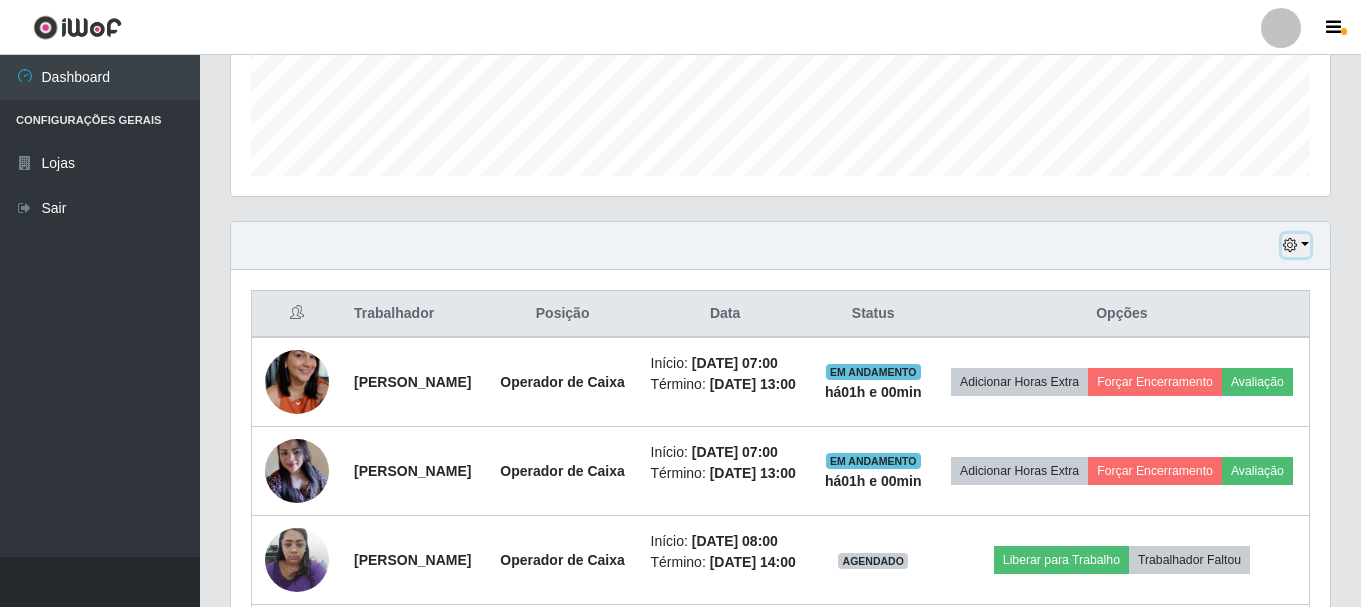 click at bounding box center (1290, 245) 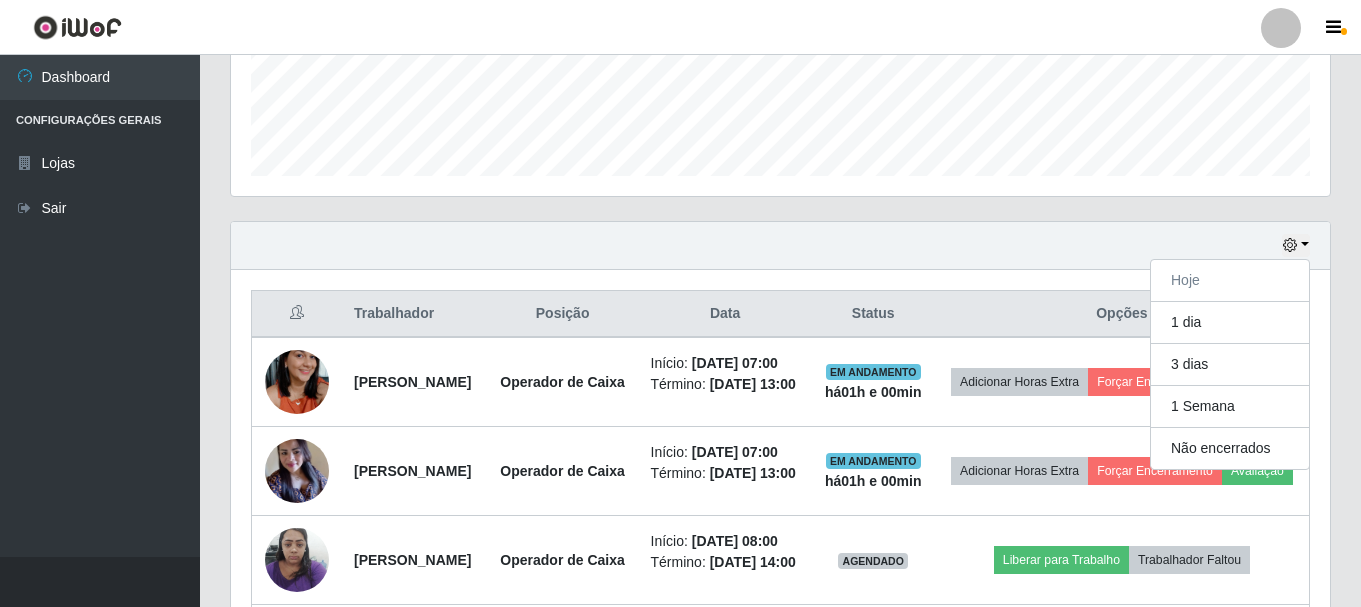 drag, startPoint x: 901, startPoint y: 235, endPoint x: 866, endPoint y: 202, distance: 48.104053 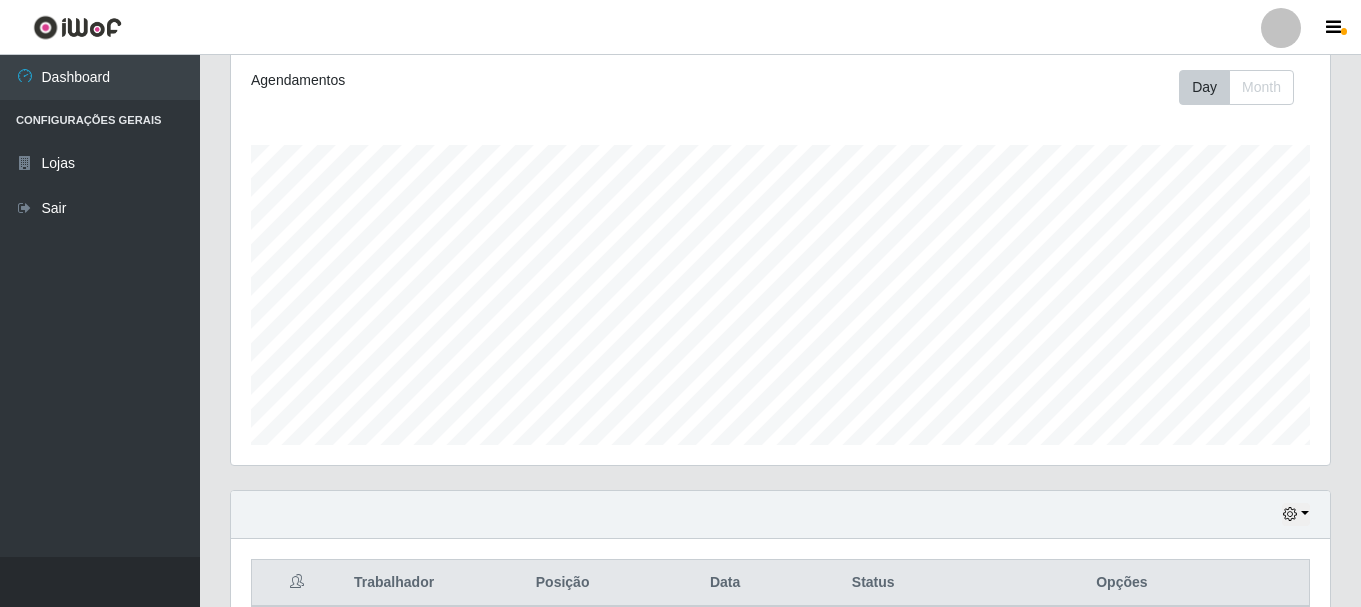 scroll, scrollTop: 0, scrollLeft: 0, axis: both 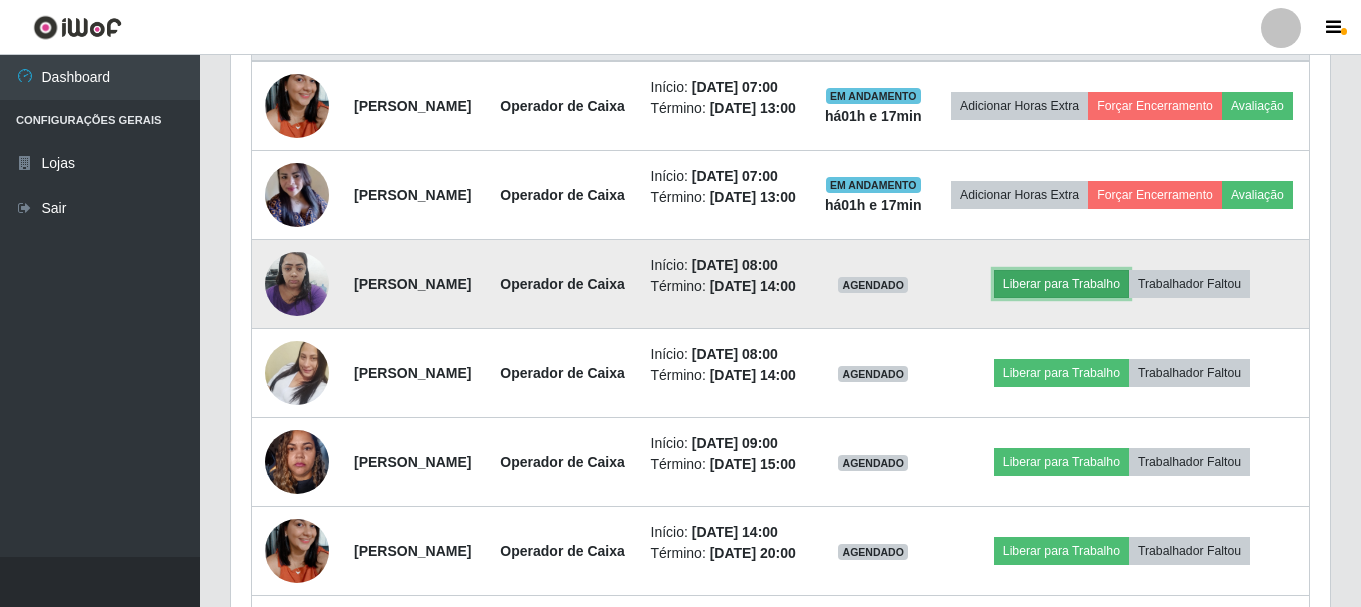 click on "Liberar para Trabalho" at bounding box center (1061, 284) 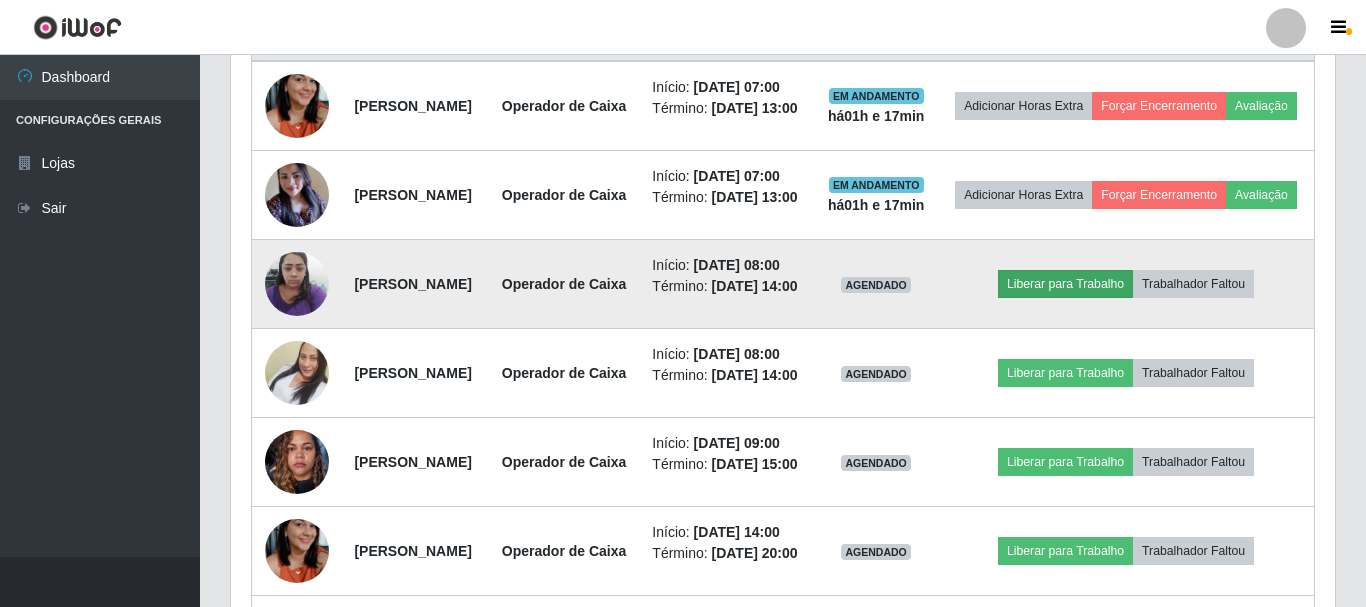 scroll, scrollTop: 999585, scrollLeft: 998911, axis: both 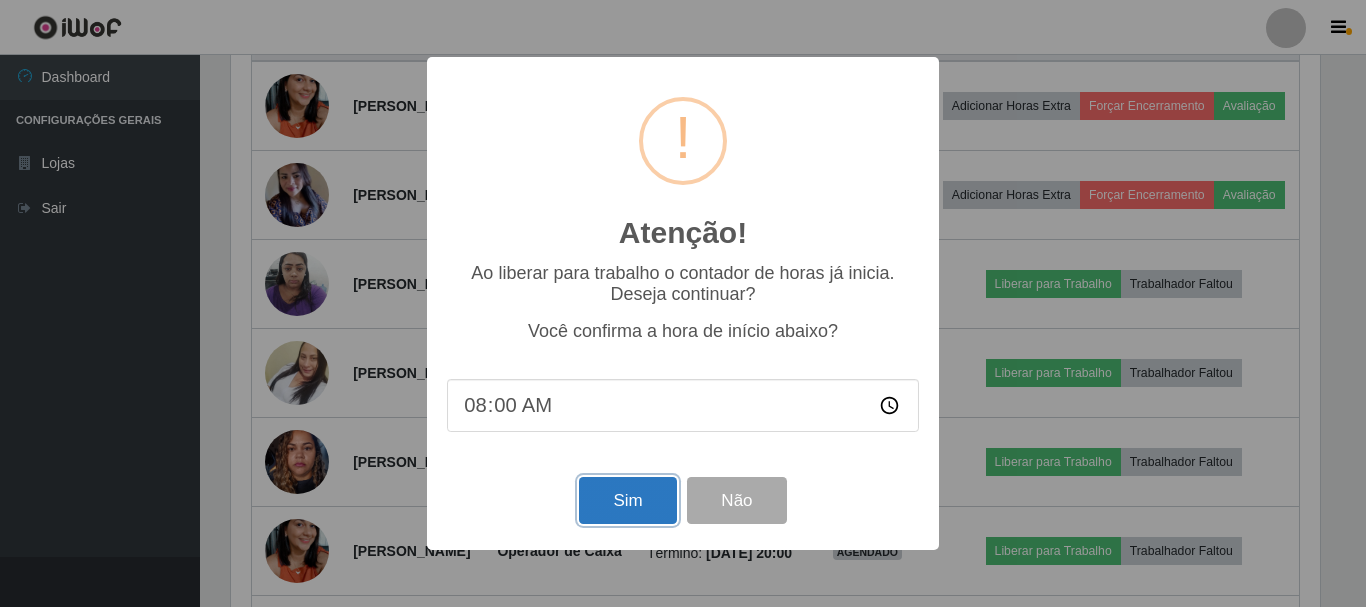 click on "Sim" at bounding box center [627, 500] 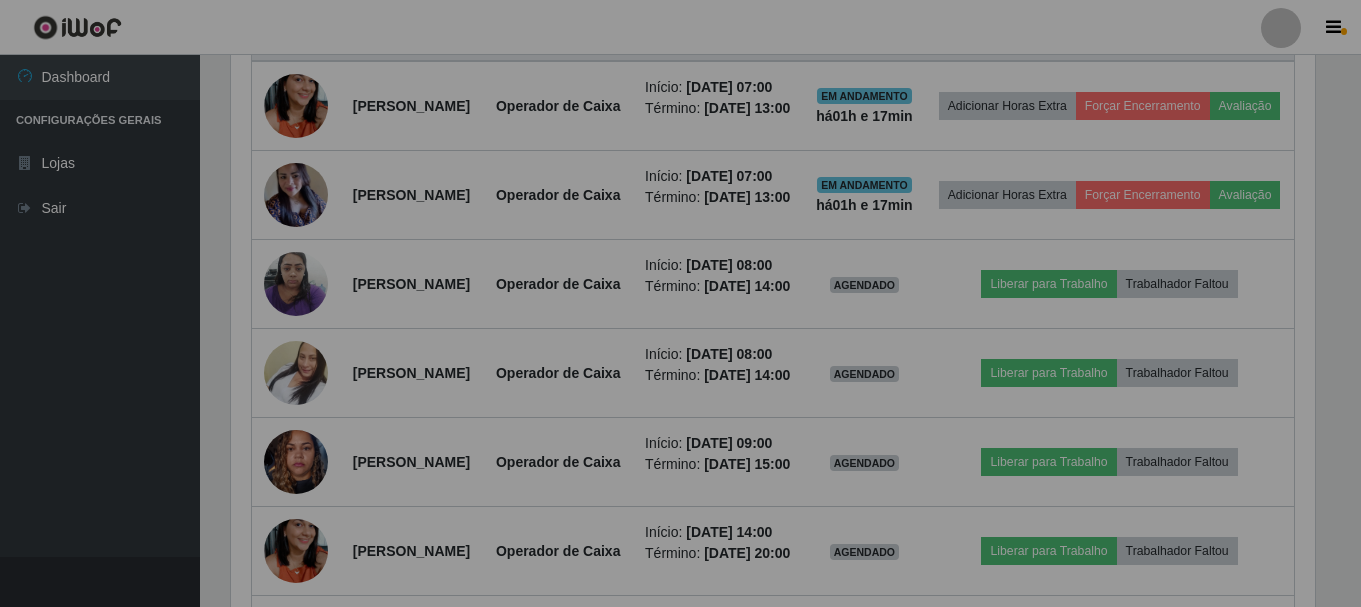 scroll, scrollTop: 999585, scrollLeft: 998901, axis: both 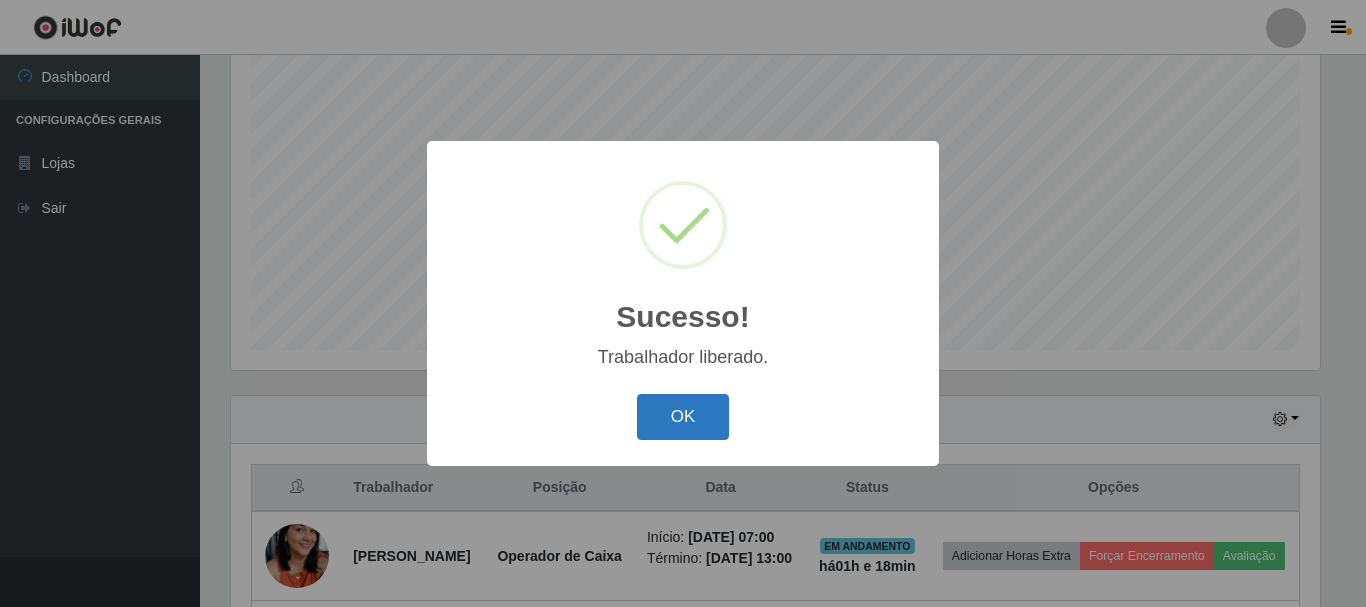 click on "OK" at bounding box center (683, 417) 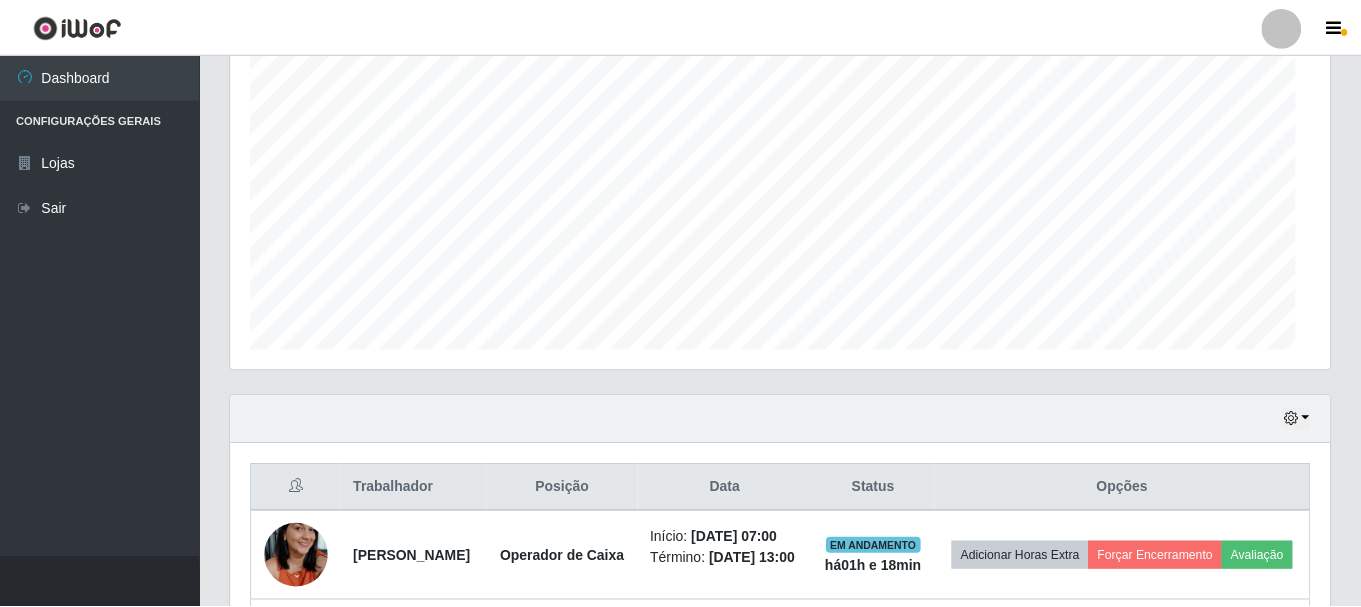 scroll, scrollTop: 999585, scrollLeft: 998901, axis: both 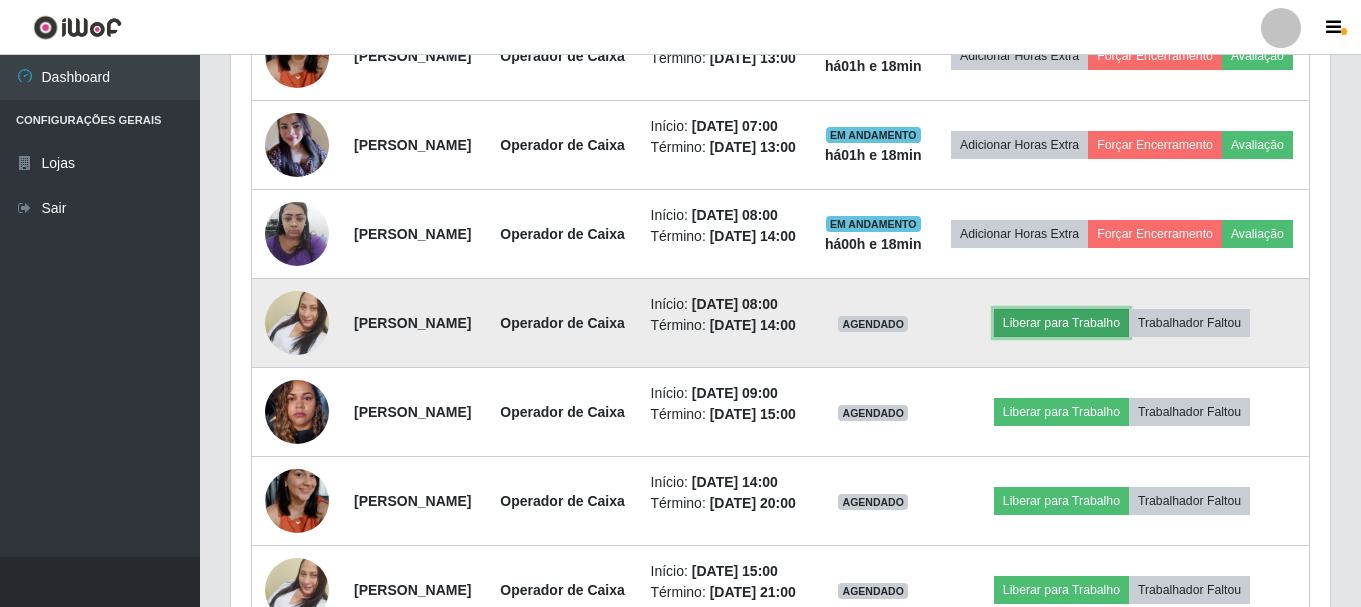 click on "Liberar para Trabalho" at bounding box center [1061, 323] 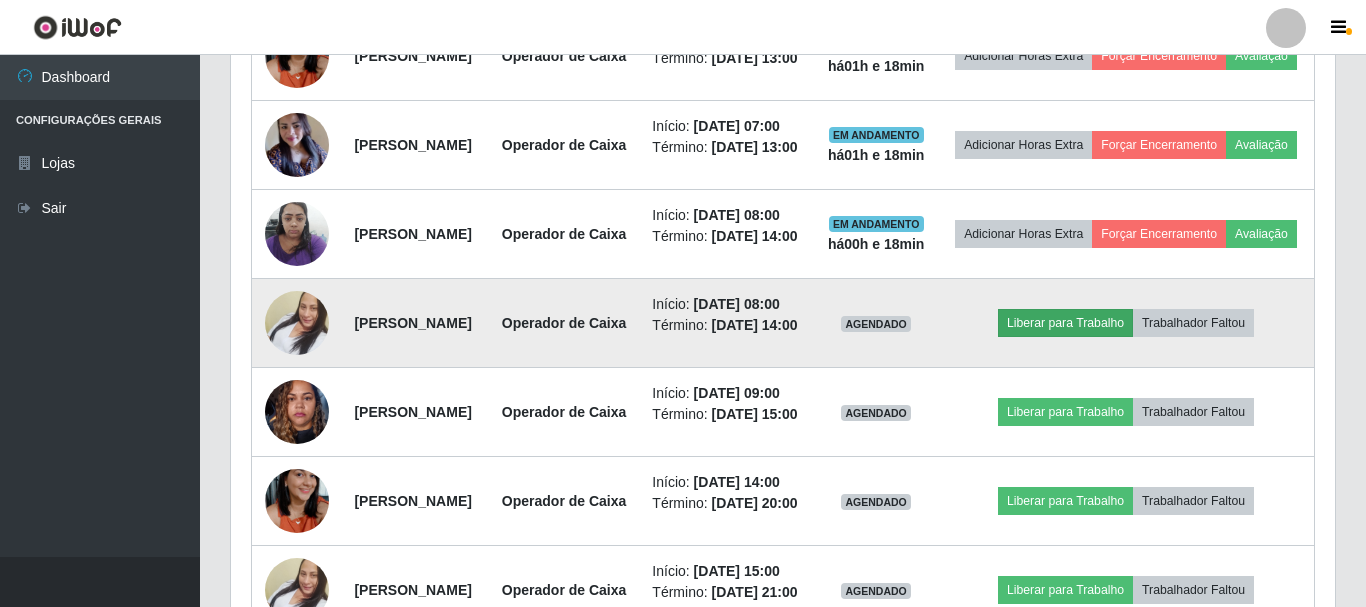 scroll, scrollTop: 999585, scrollLeft: 998911, axis: both 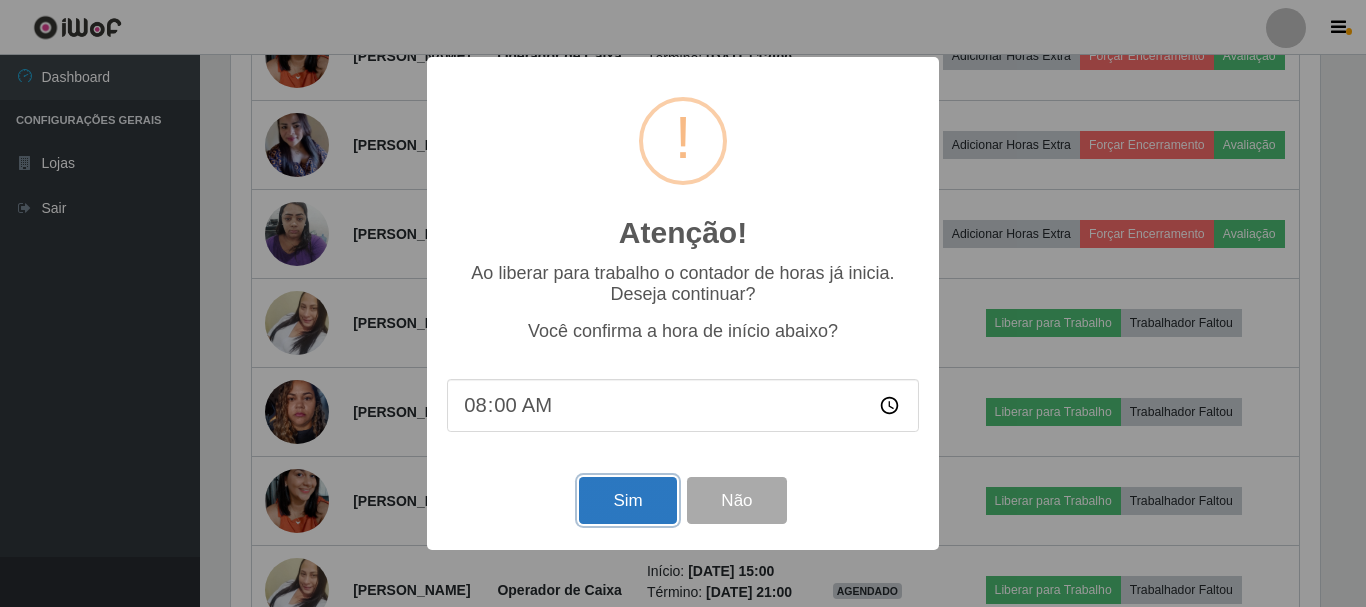 click on "Sim" at bounding box center (627, 500) 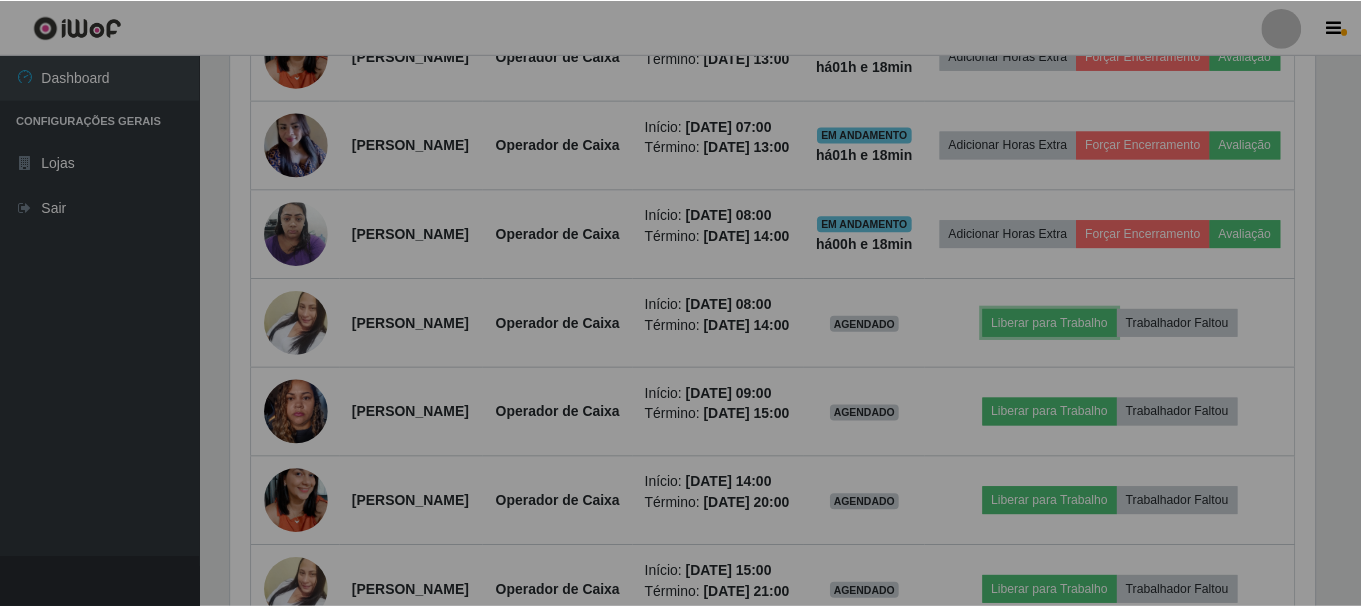 scroll, scrollTop: 999585, scrollLeft: 998901, axis: both 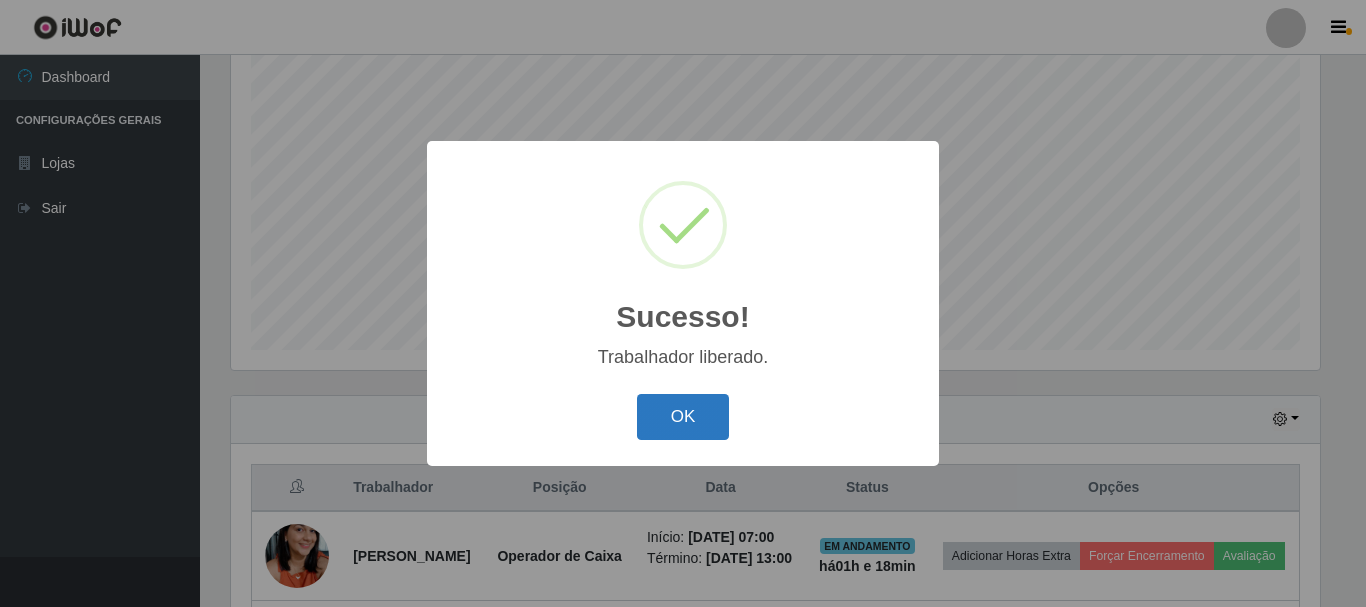 click on "OK" at bounding box center [683, 417] 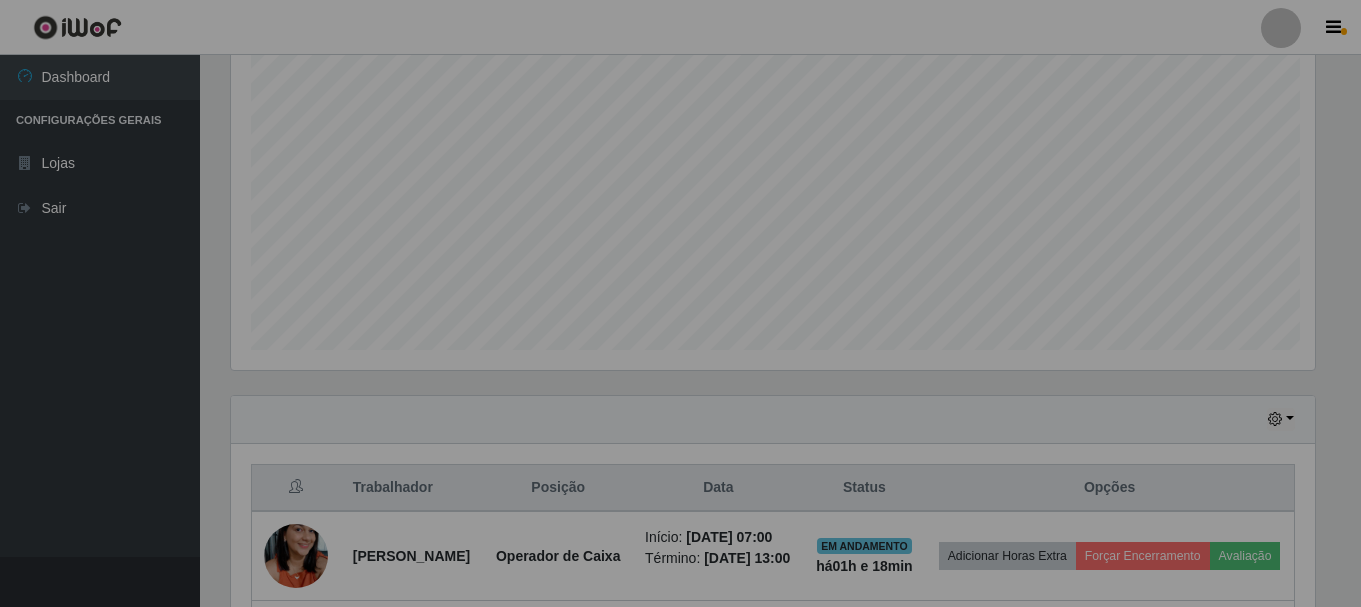 scroll, scrollTop: 999585, scrollLeft: 998901, axis: both 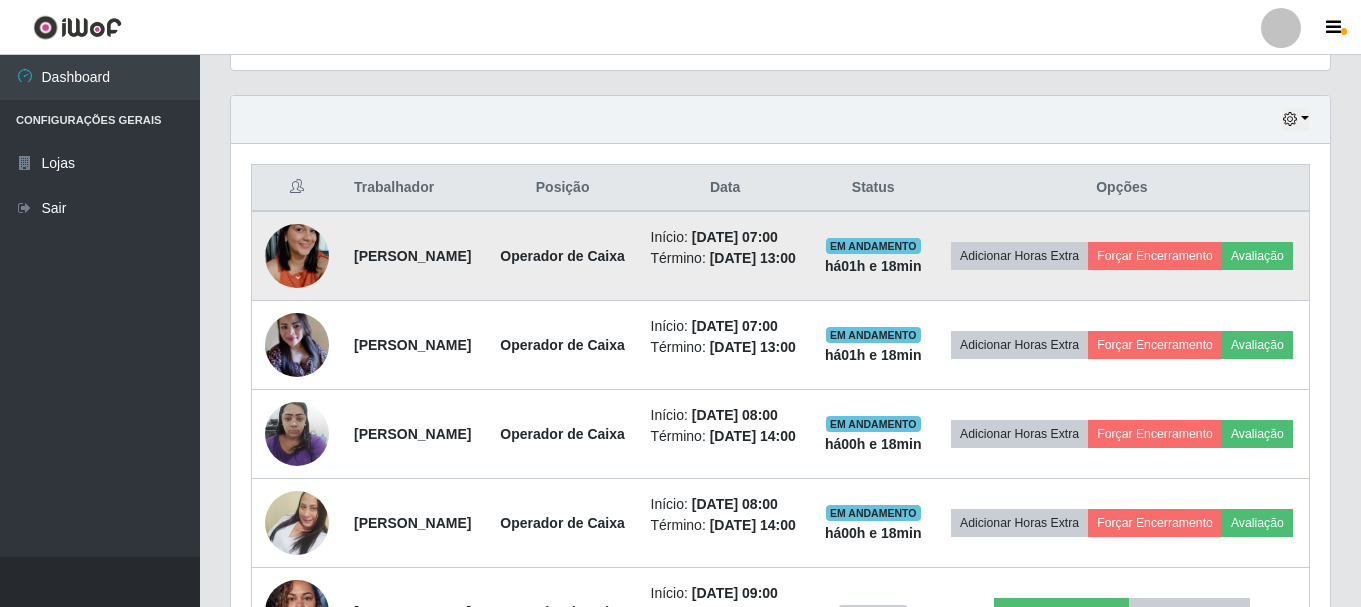 drag, startPoint x: 343, startPoint y: 274, endPoint x: 367, endPoint y: 273, distance: 24.020824 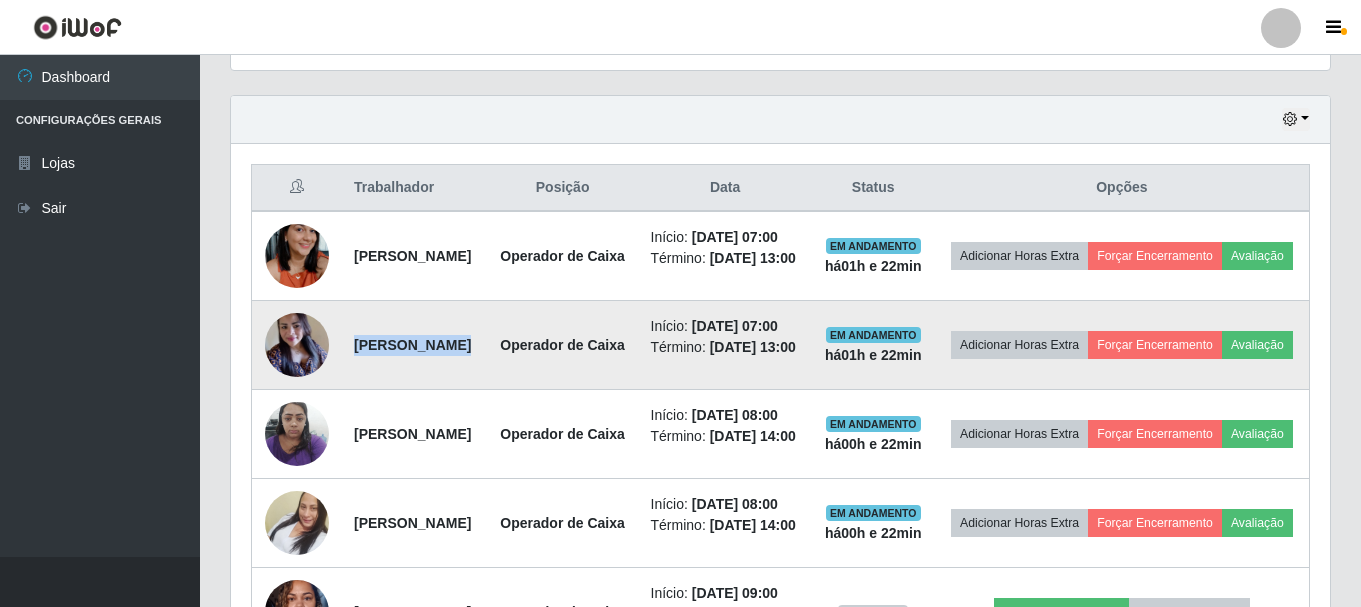 drag, startPoint x: 343, startPoint y: 390, endPoint x: 588, endPoint y: 377, distance: 245.34465 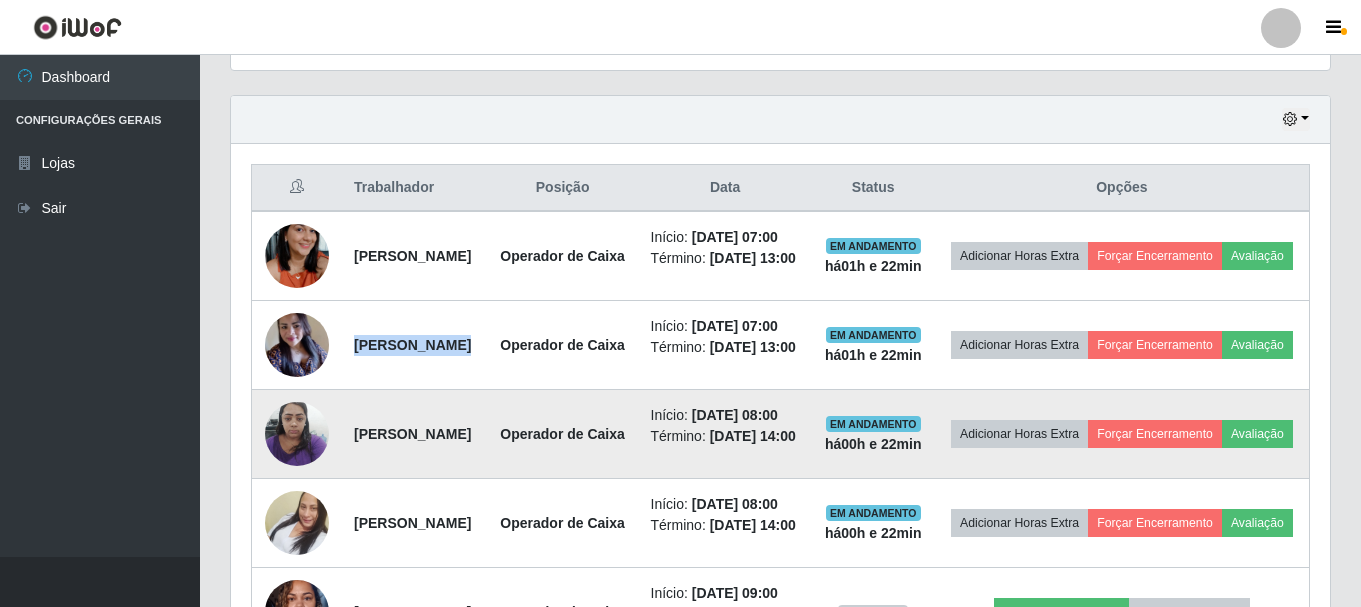 drag, startPoint x: 345, startPoint y: 529, endPoint x: 564, endPoint y: 540, distance: 219.27608 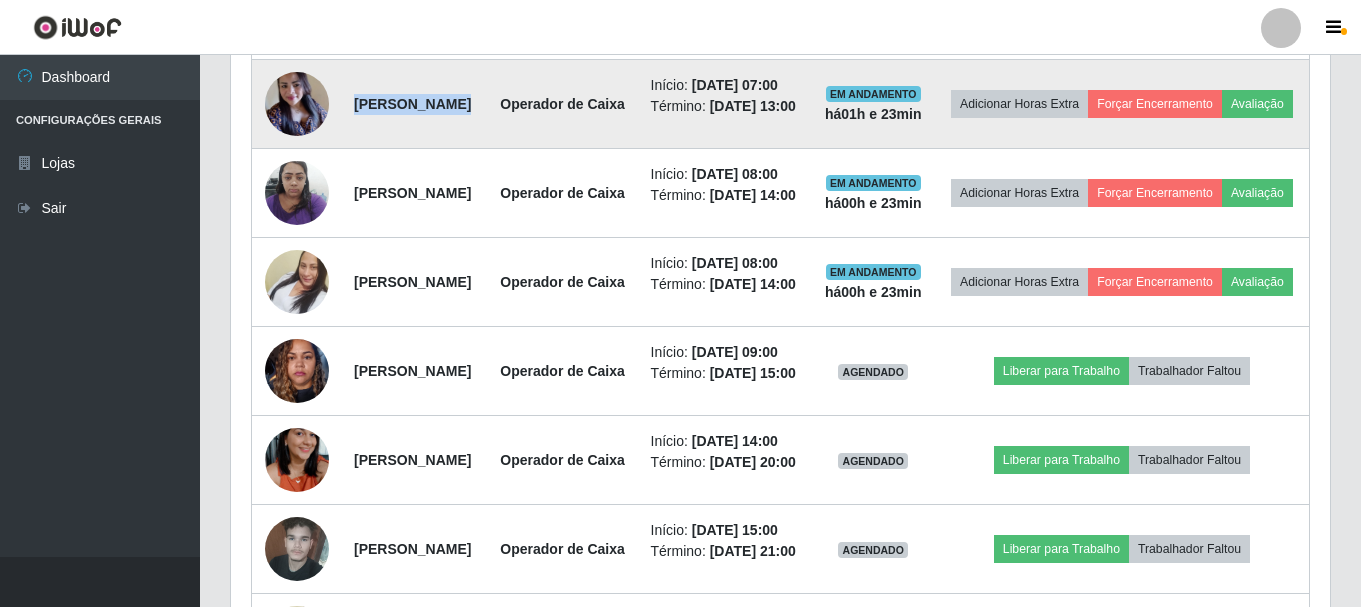 scroll, scrollTop: 965, scrollLeft: 0, axis: vertical 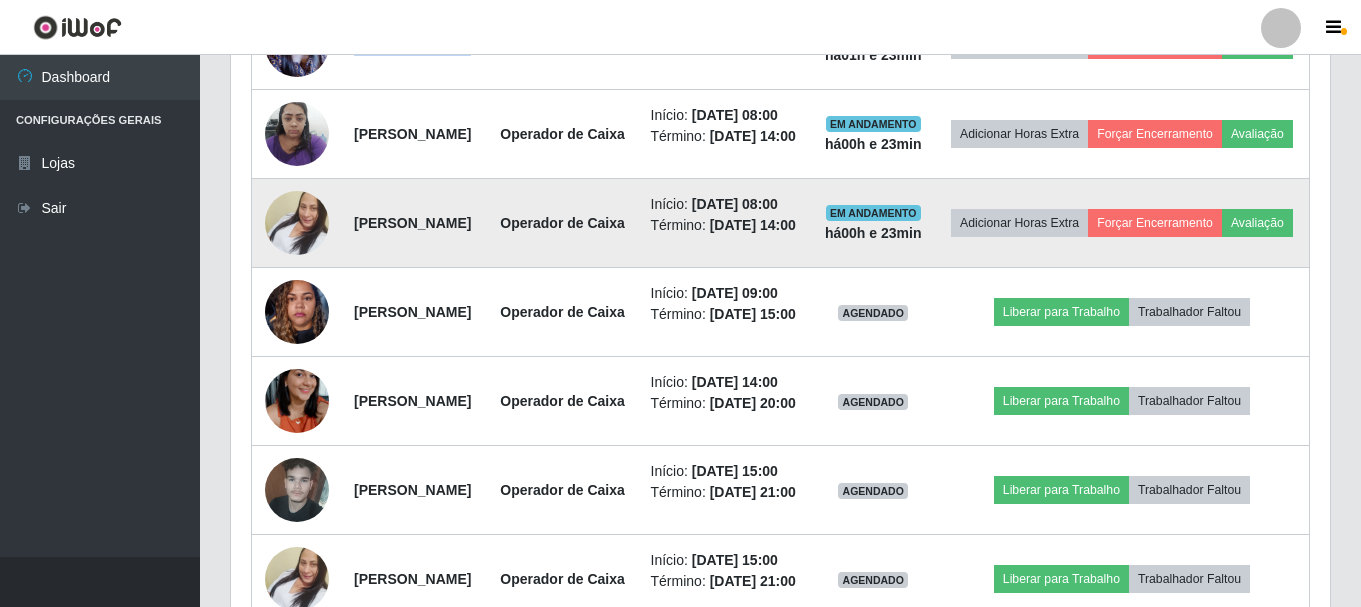drag, startPoint x: 350, startPoint y: 350, endPoint x: 516, endPoint y: 347, distance: 166.0271 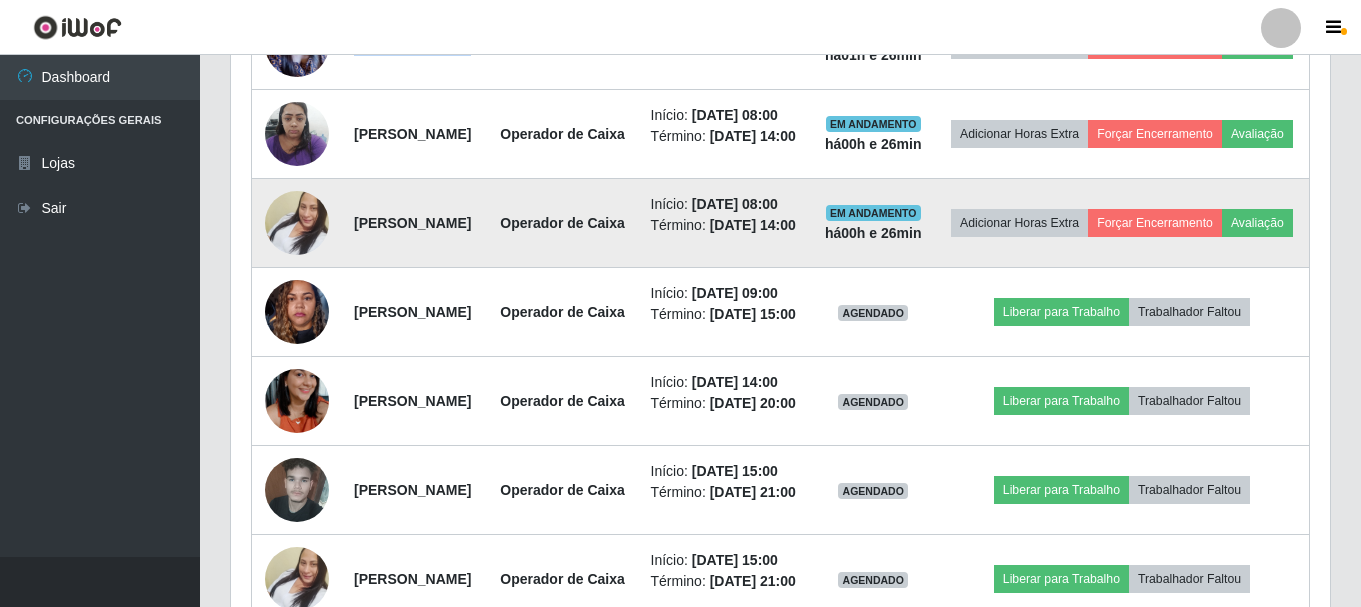 copy on "[PERSON_NAME]" 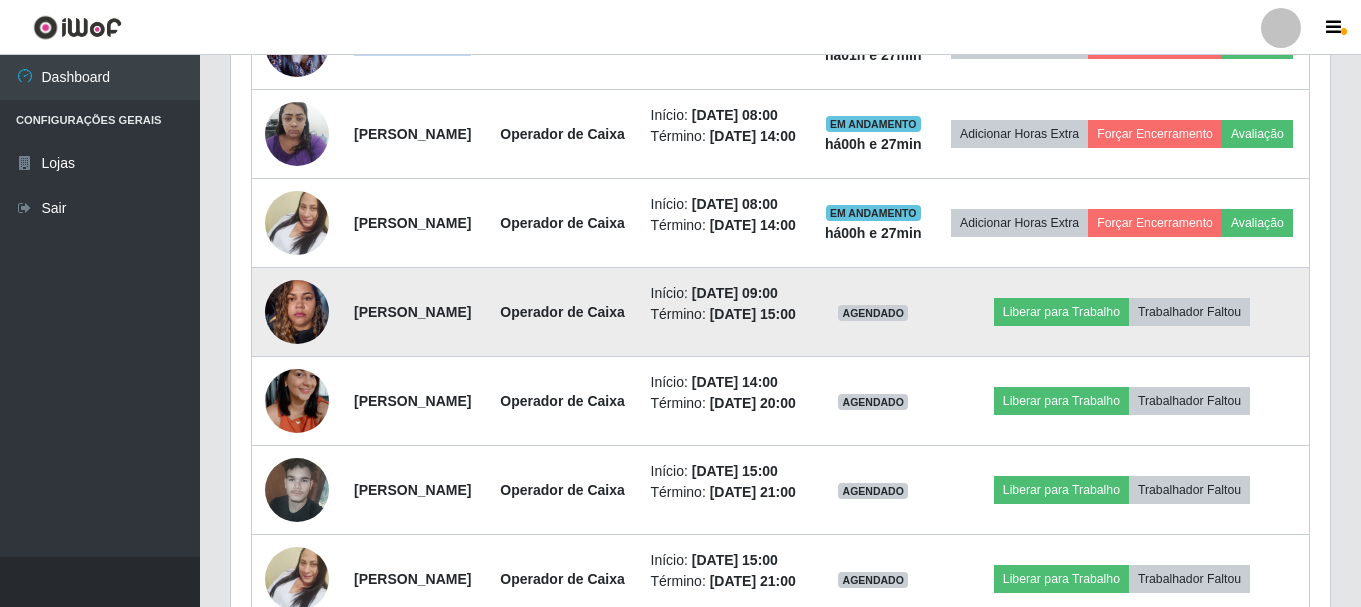 drag, startPoint x: 349, startPoint y: 473, endPoint x: 570, endPoint y: 523, distance: 226.58553 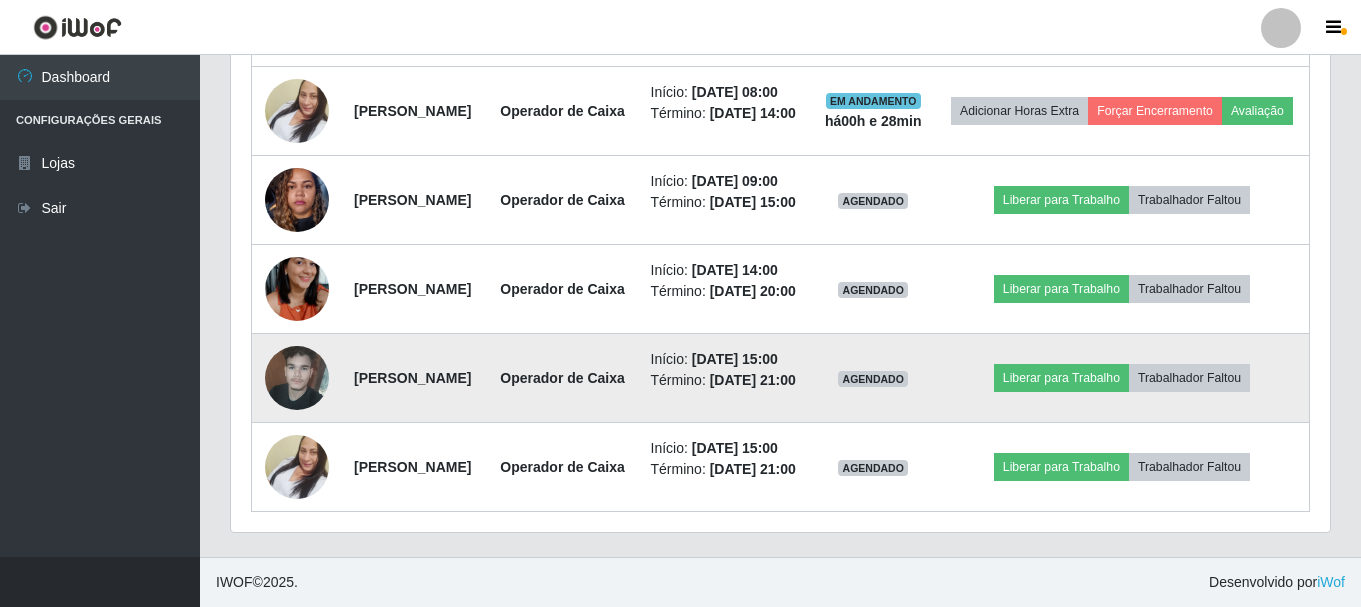 scroll, scrollTop: 1265, scrollLeft: 0, axis: vertical 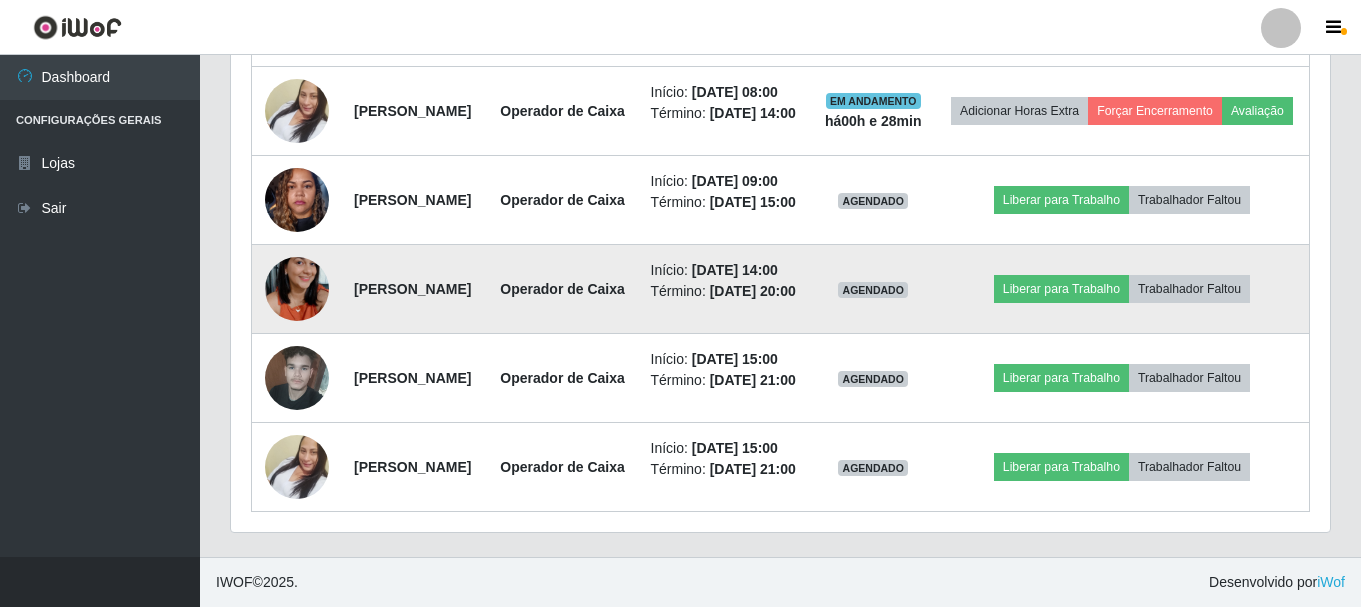drag, startPoint x: 347, startPoint y: 293, endPoint x: 530, endPoint y: 308, distance: 183.61372 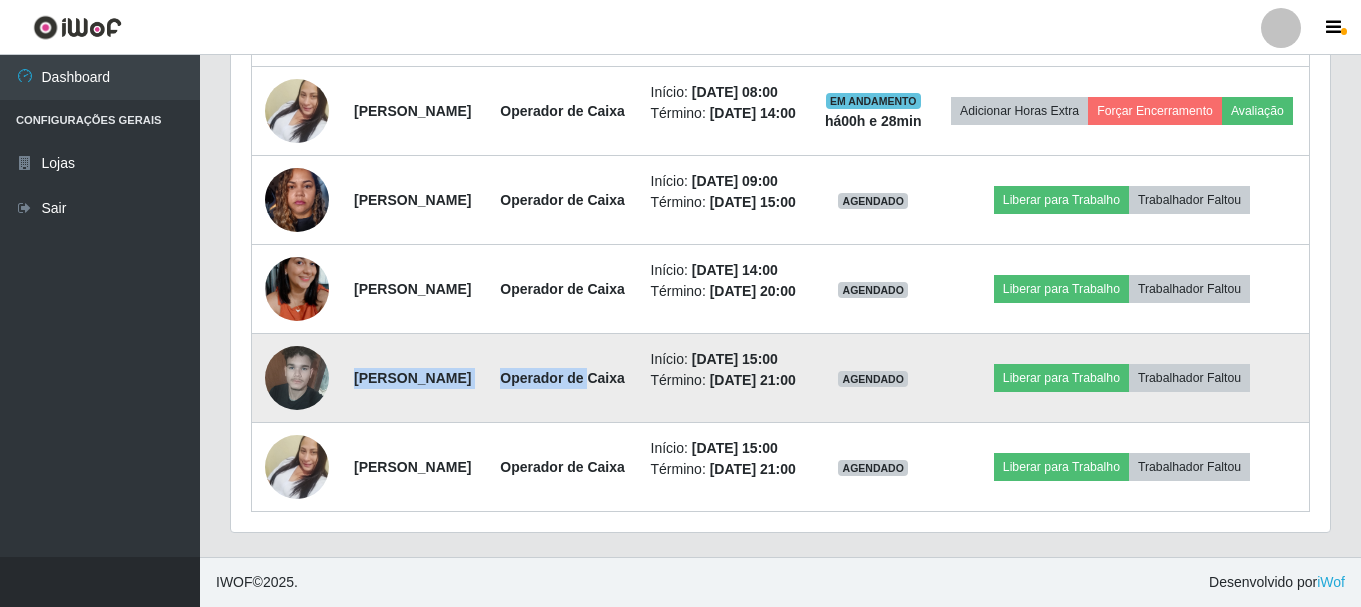 drag, startPoint x: 354, startPoint y: 423, endPoint x: 579, endPoint y: 461, distance: 228.18633 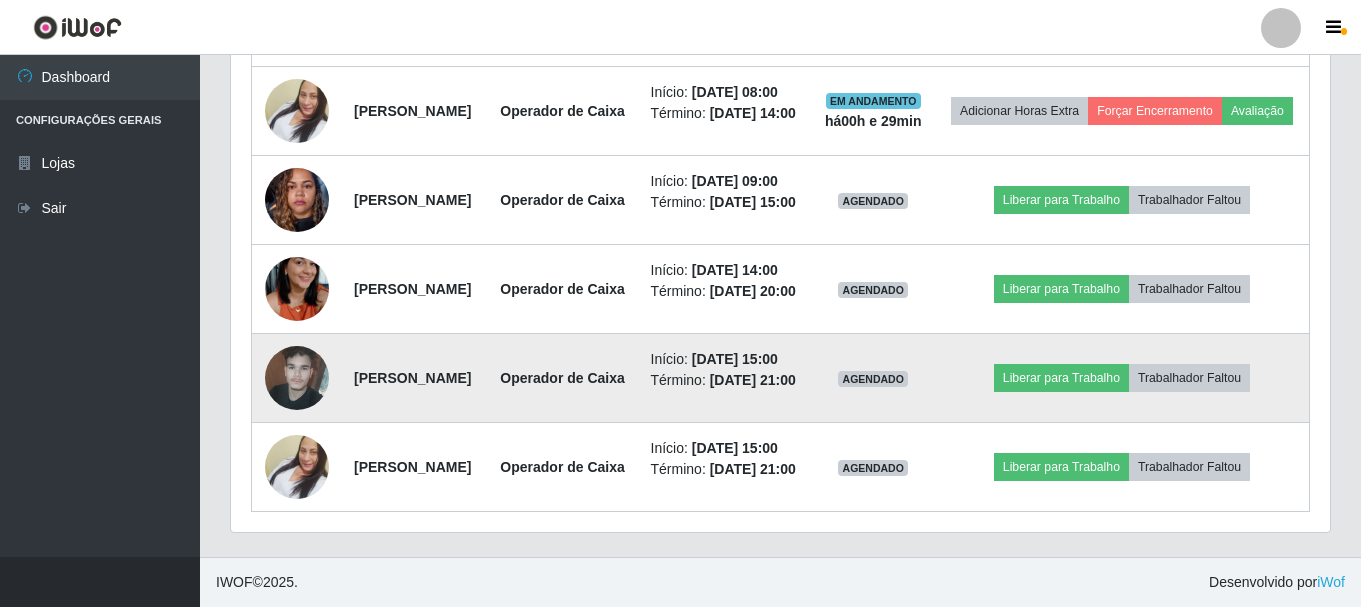 drag, startPoint x: 346, startPoint y: 421, endPoint x: 544, endPoint y: 443, distance: 199.21848 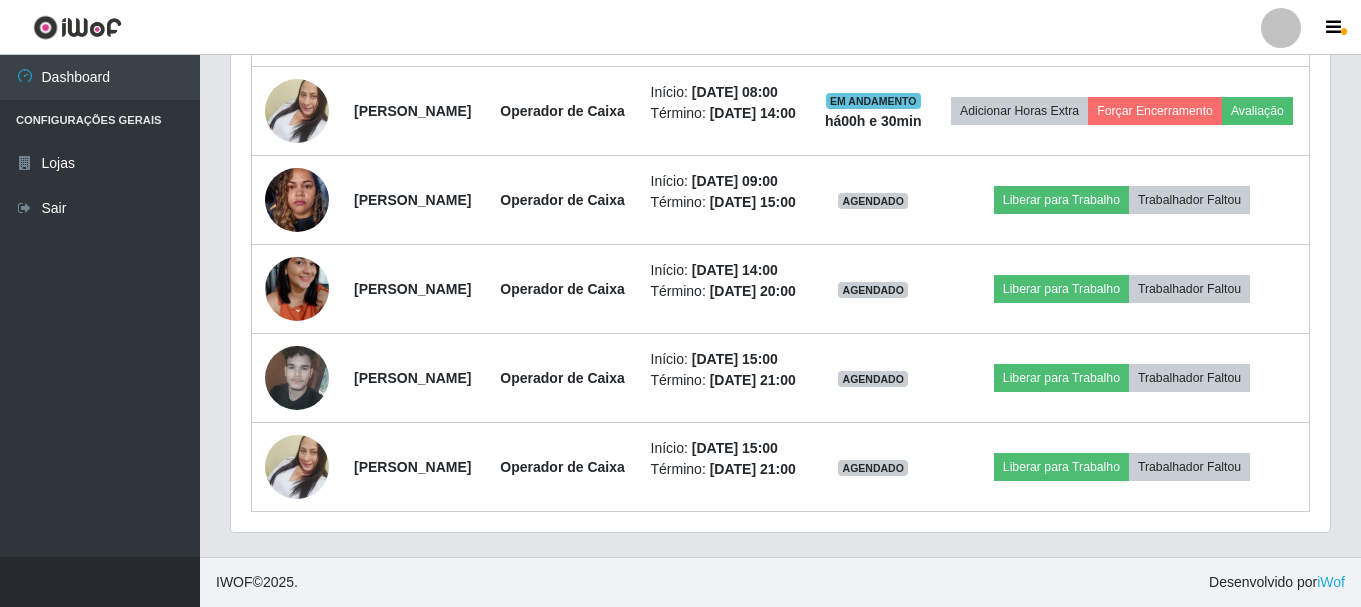 scroll, scrollTop: 1365, scrollLeft: 0, axis: vertical 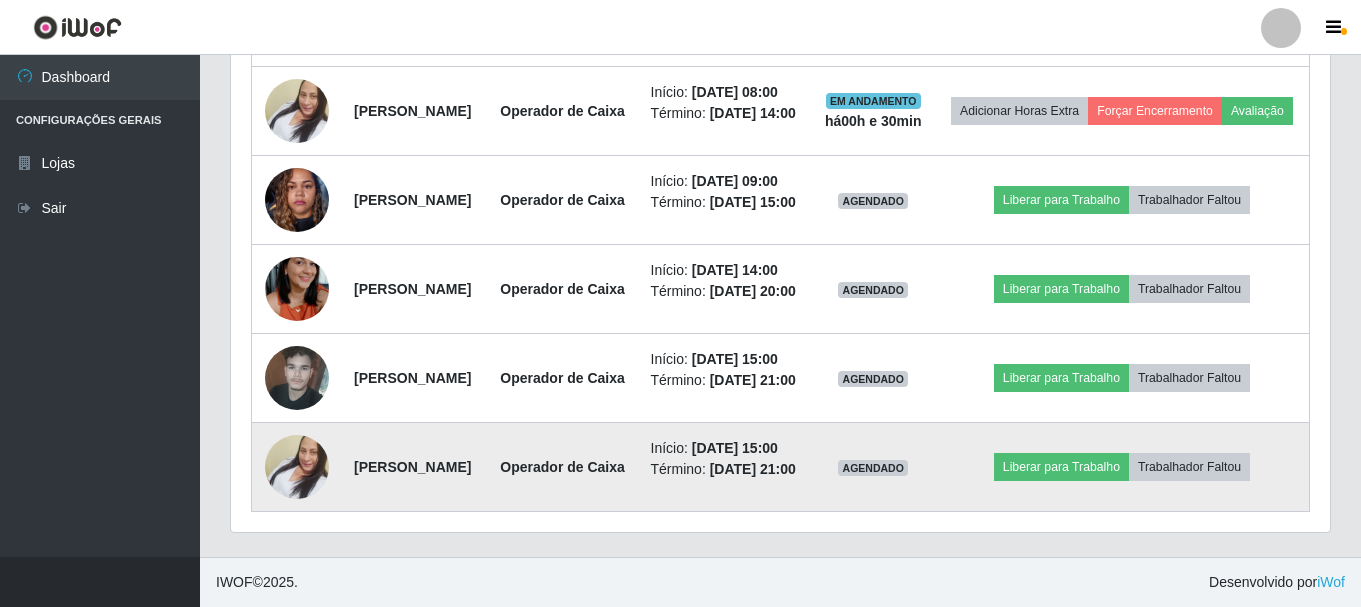drag, startPoint x: 345, startPoint y: 452, endPoint x: 520, endPoint y: 459, distance: 175.13994 